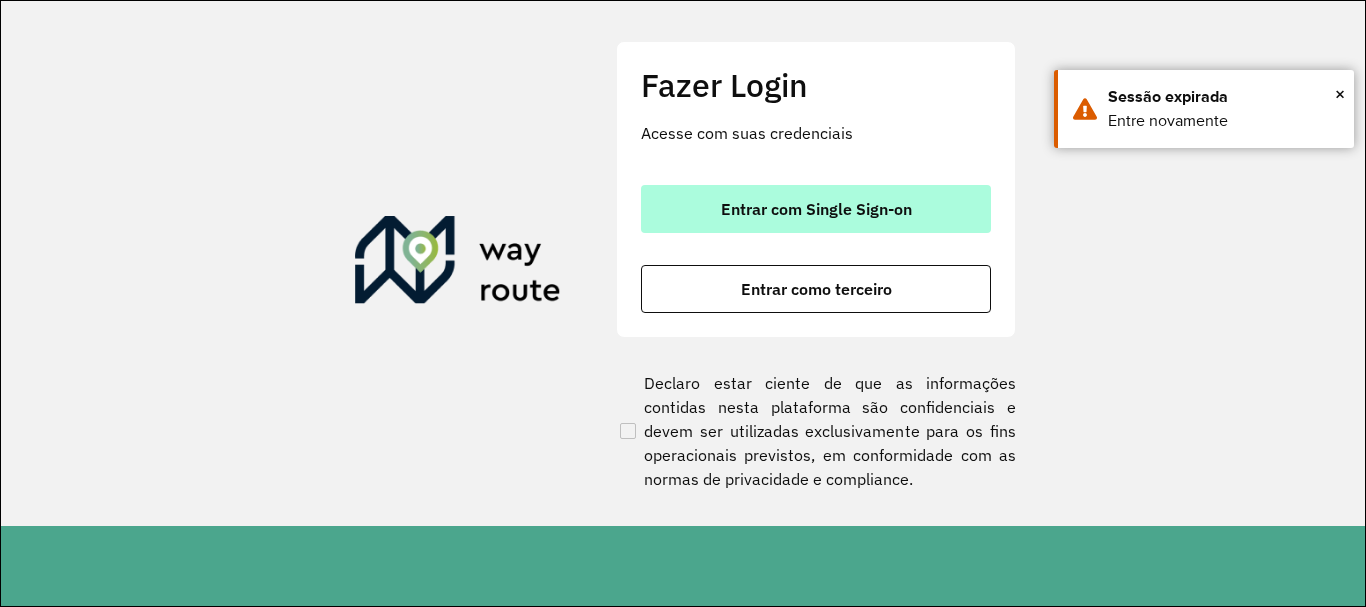 scroll, scrollTop: 0, scrollLeft: 0, axis: both 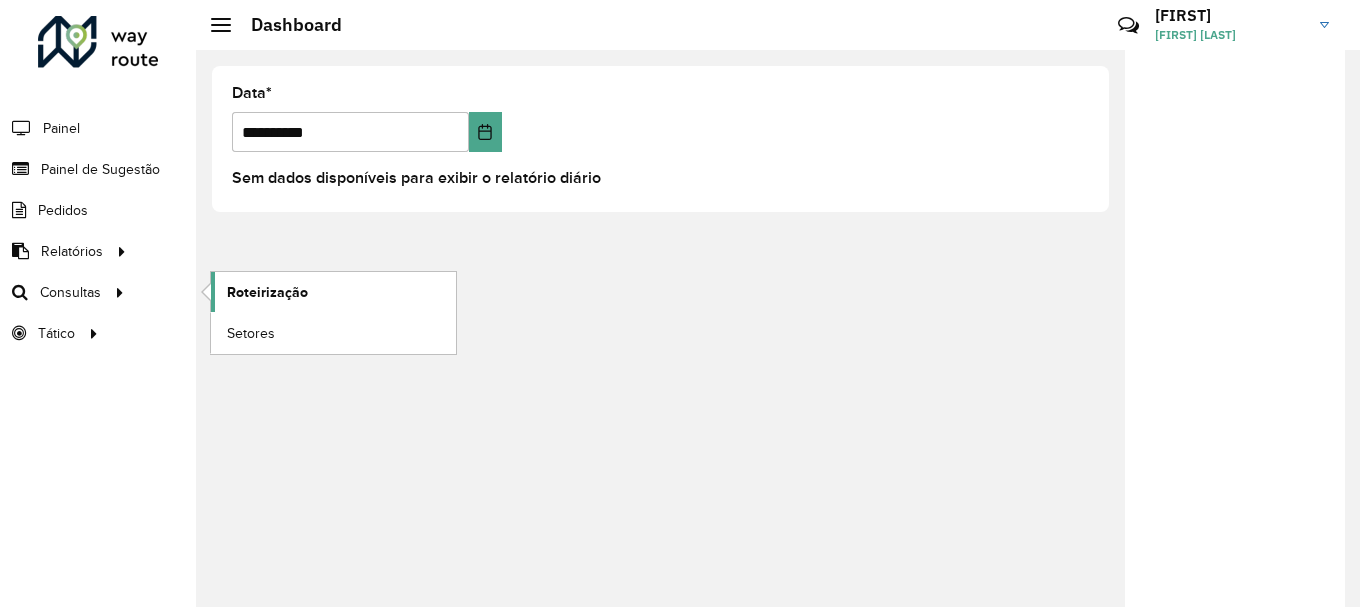 click on "Roteirização" 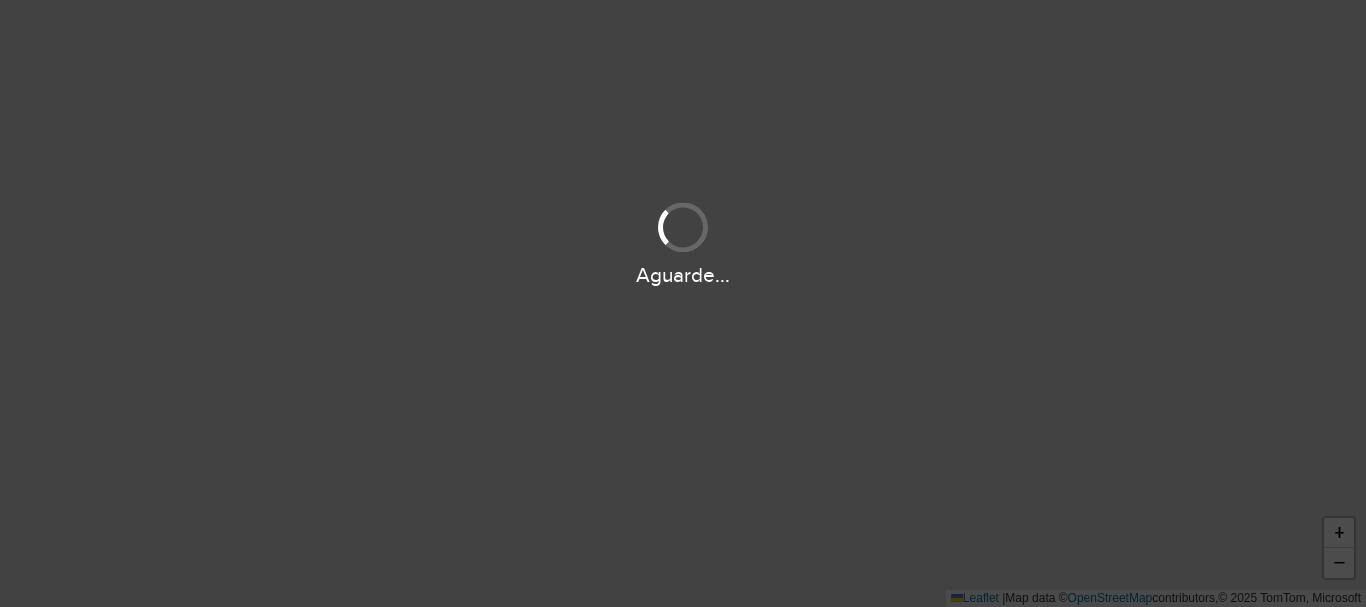 scroll, scrollTop: 0, scrollLeft: 0, axis: both 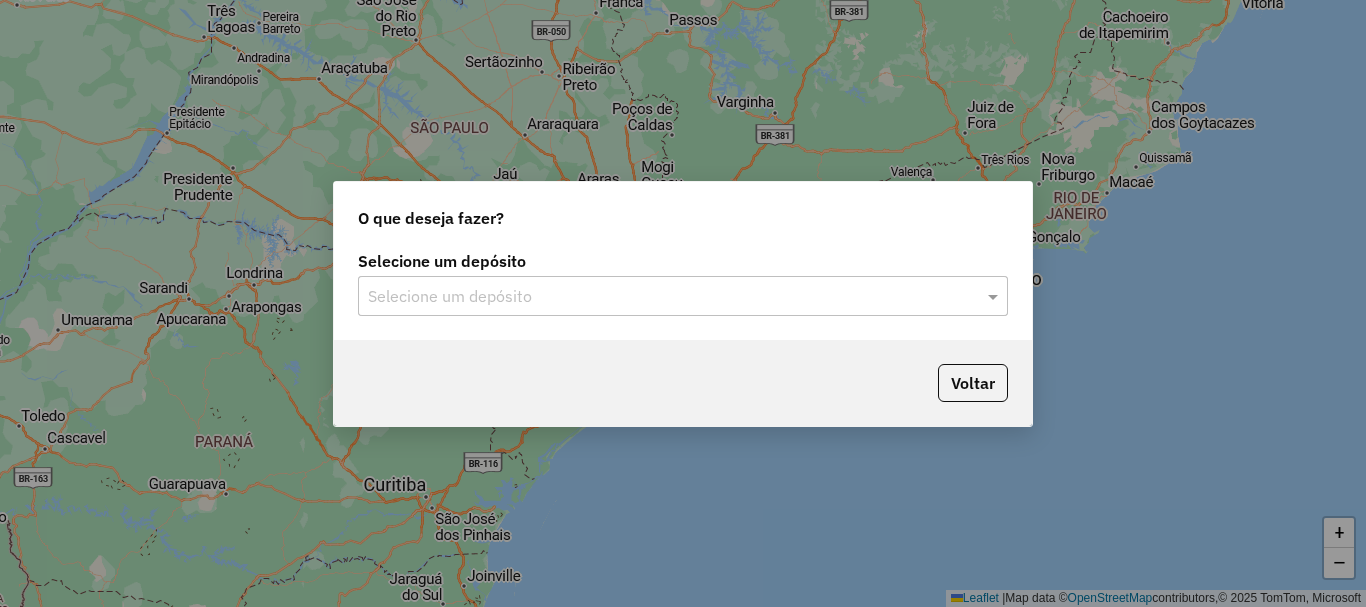 click 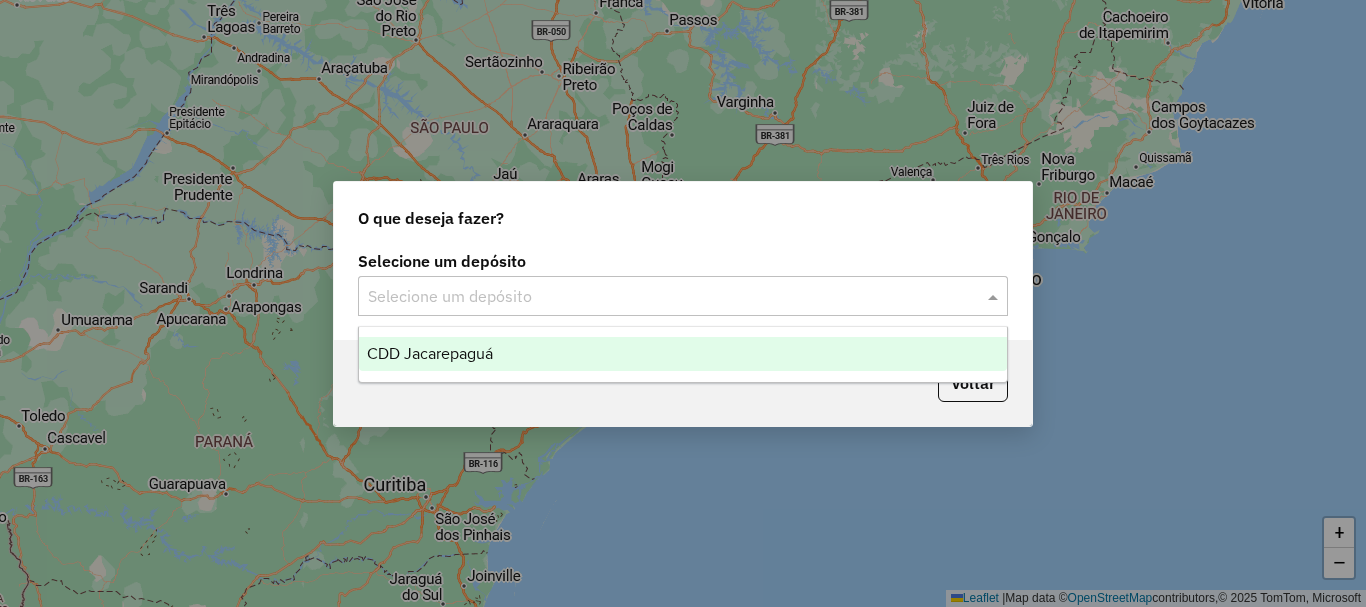 click on "CDD Jacarepaguá" at bounding box center [683, 354] 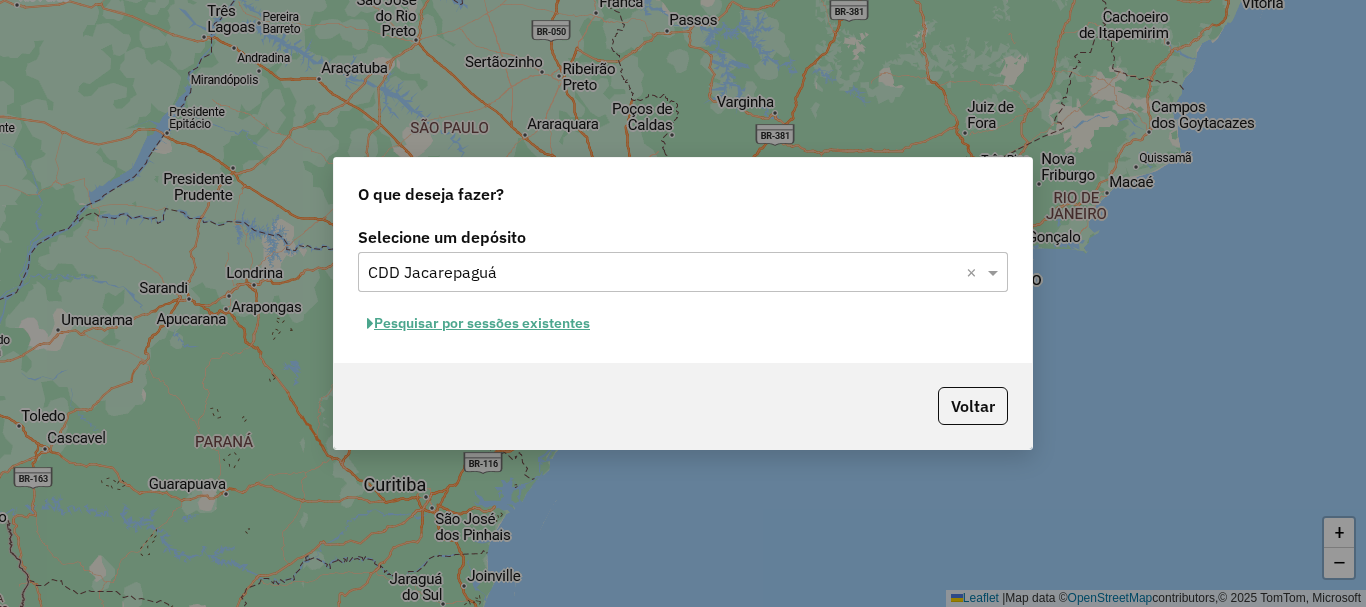 click on "Pesquisar por sessões existentes" 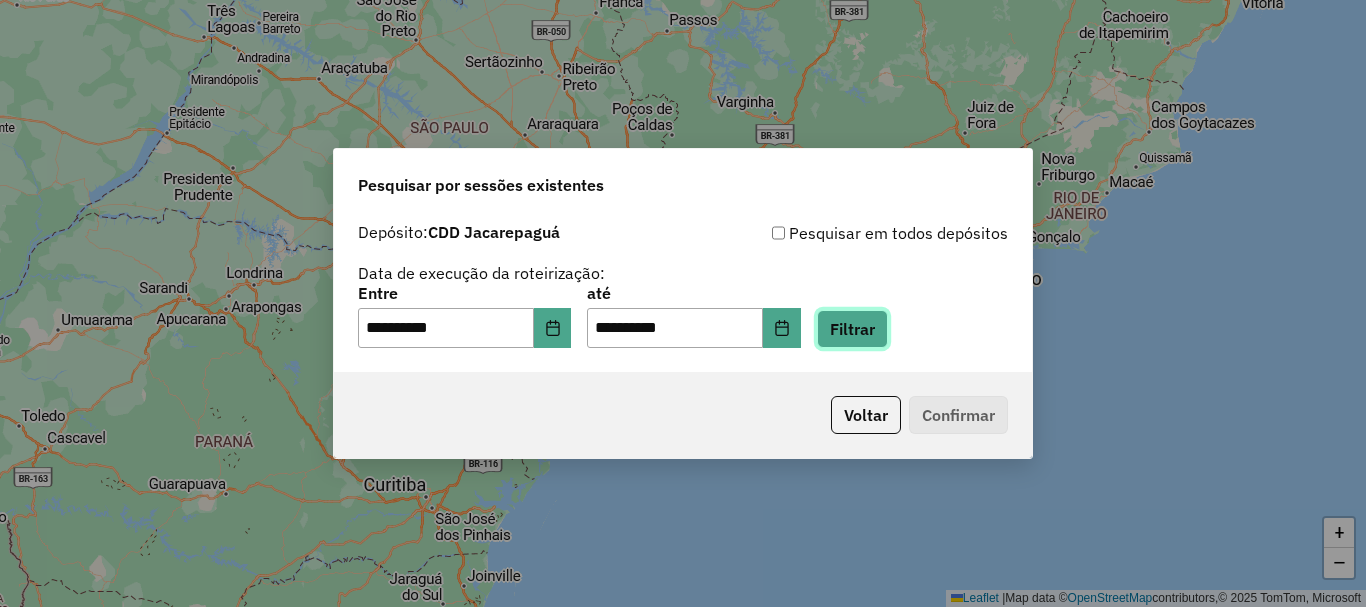 click on "Filtrar" 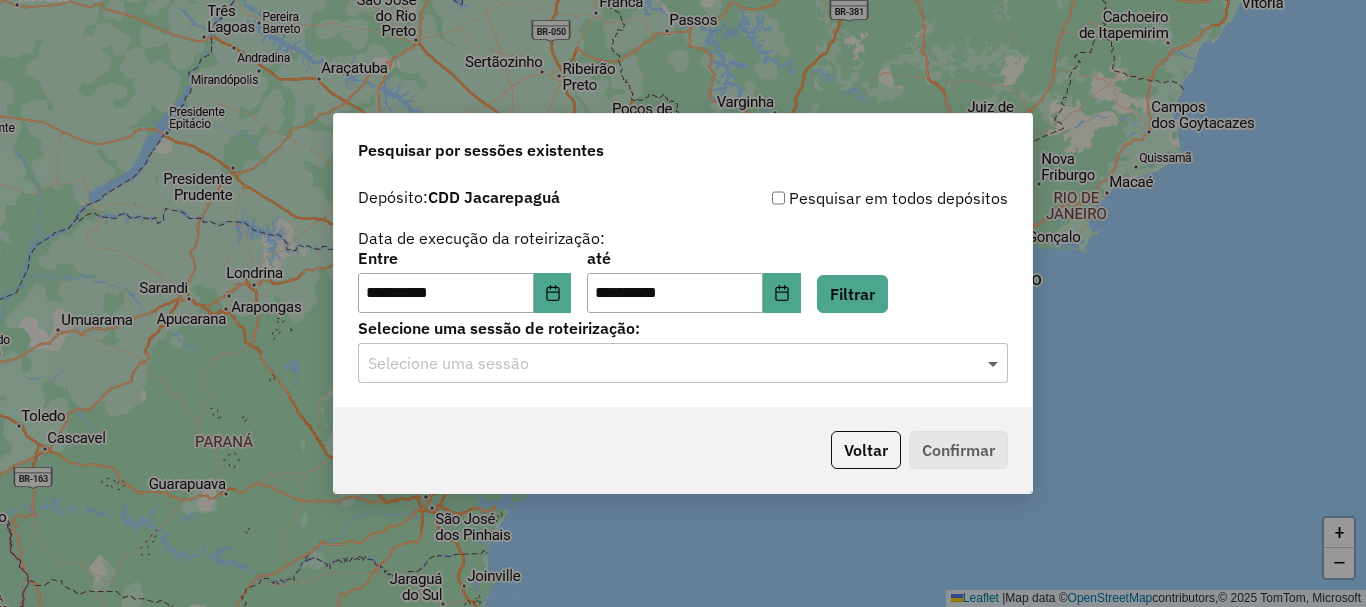 click 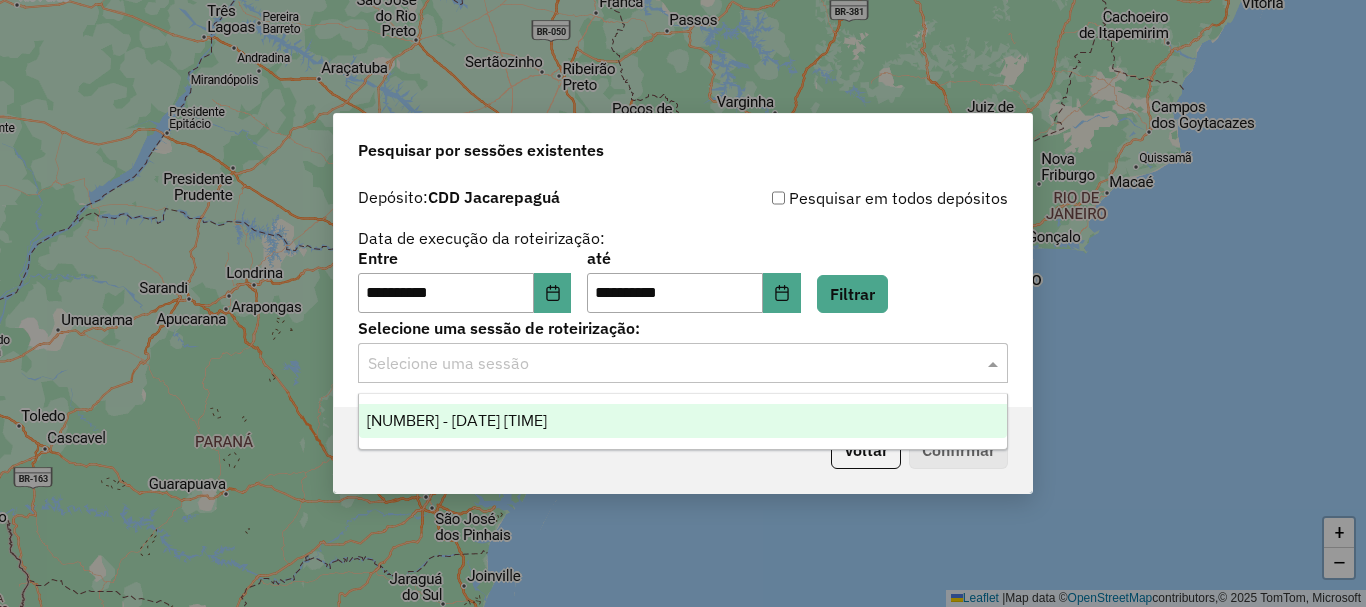 click on "1224787 - 06/08/2025 19:32" at bounding box center (457, 420) 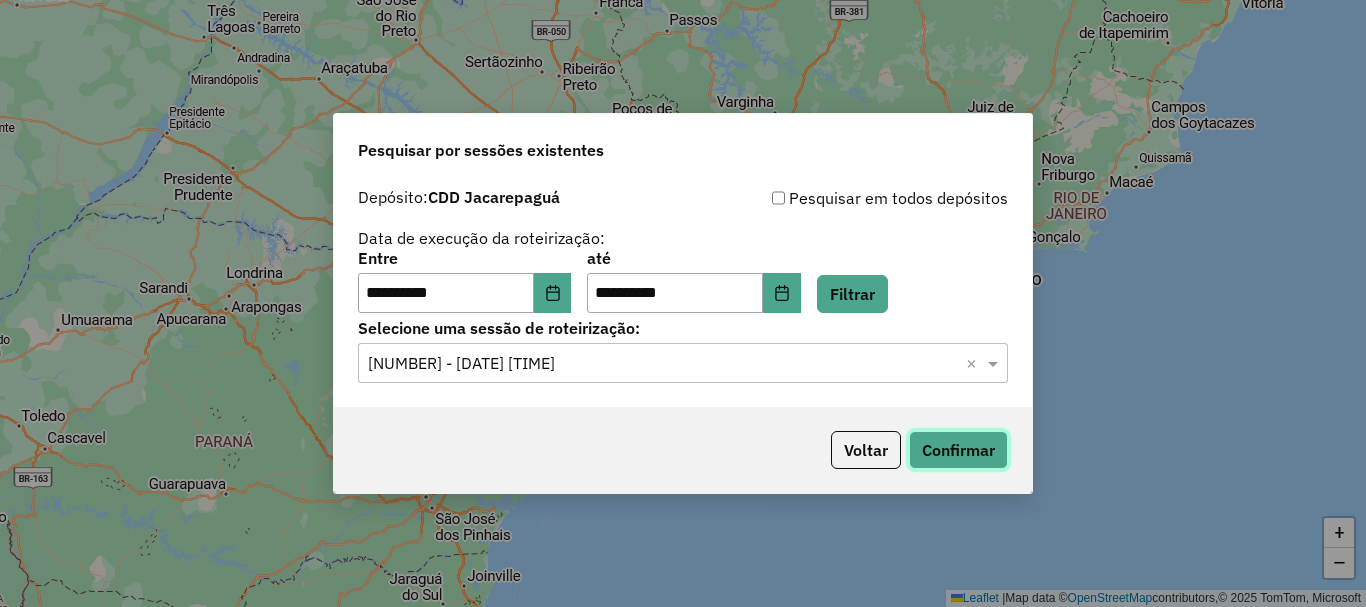 click on "Confirmar" 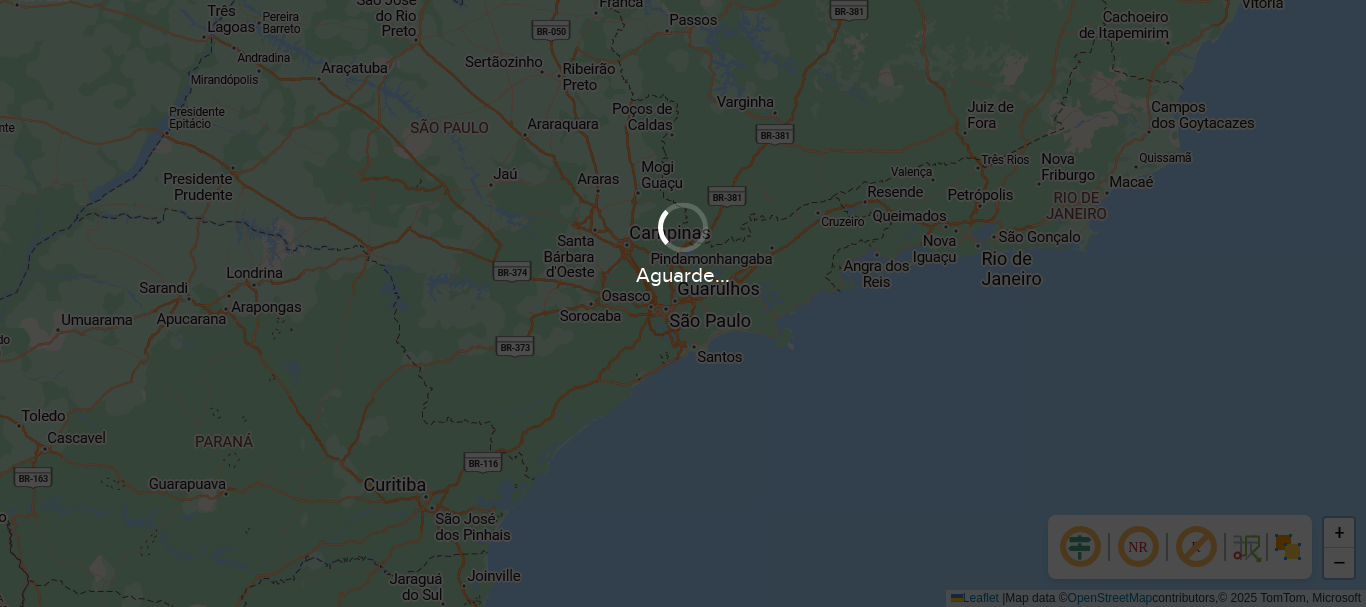 scroll, scrollTop: 0, scrollLeft: 0, axis: both 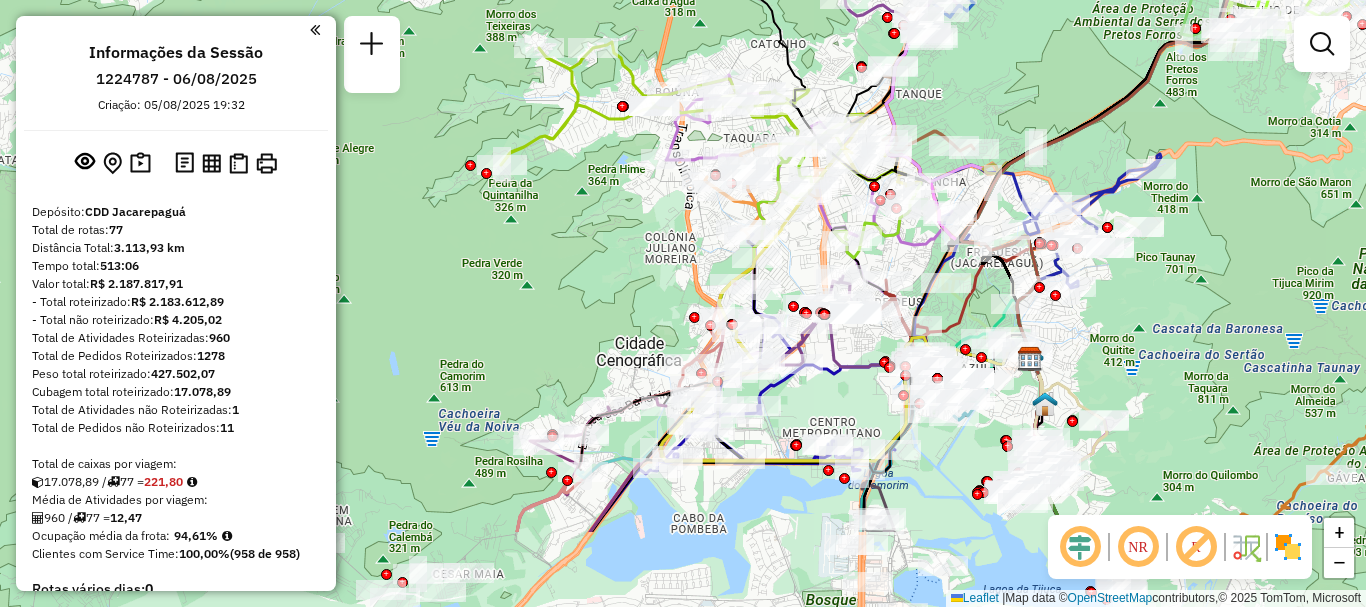 drag, startPoint x: 1143, startPoint y: 459, endPoint x: 1119, endPoint y: 324, distance: 137.11674 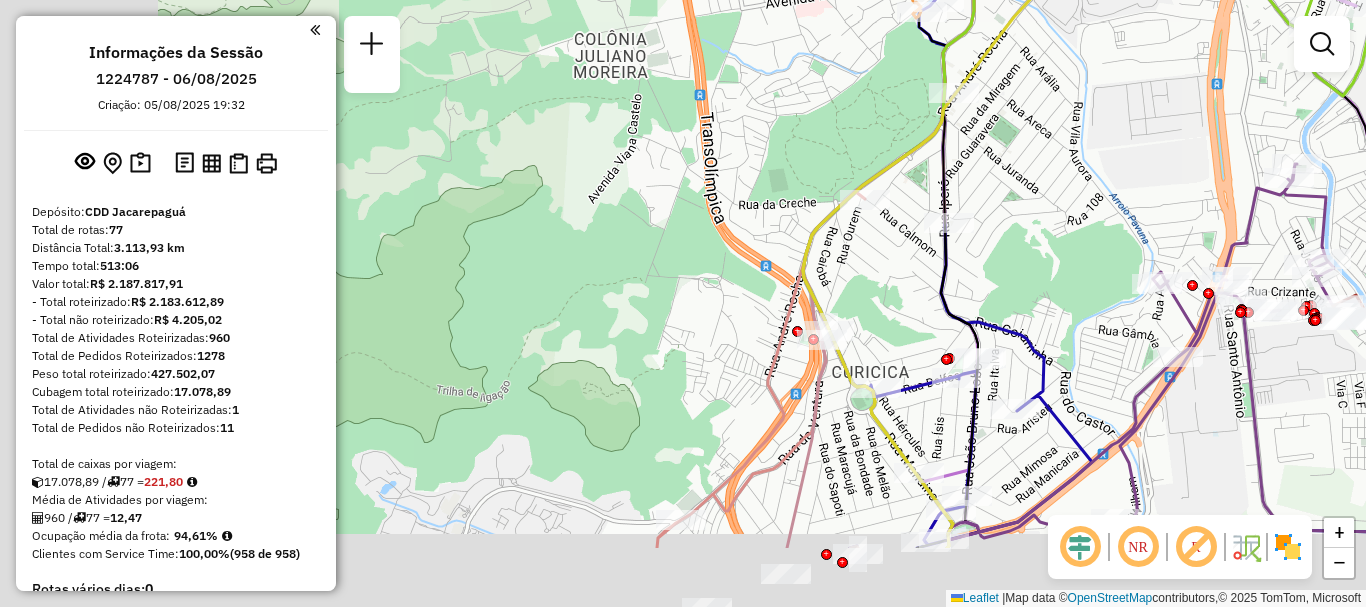 drag, startPoint x: 760, startPoint y: 285, endPoint x: 1141, endPoint y: 136, distance: 409.099 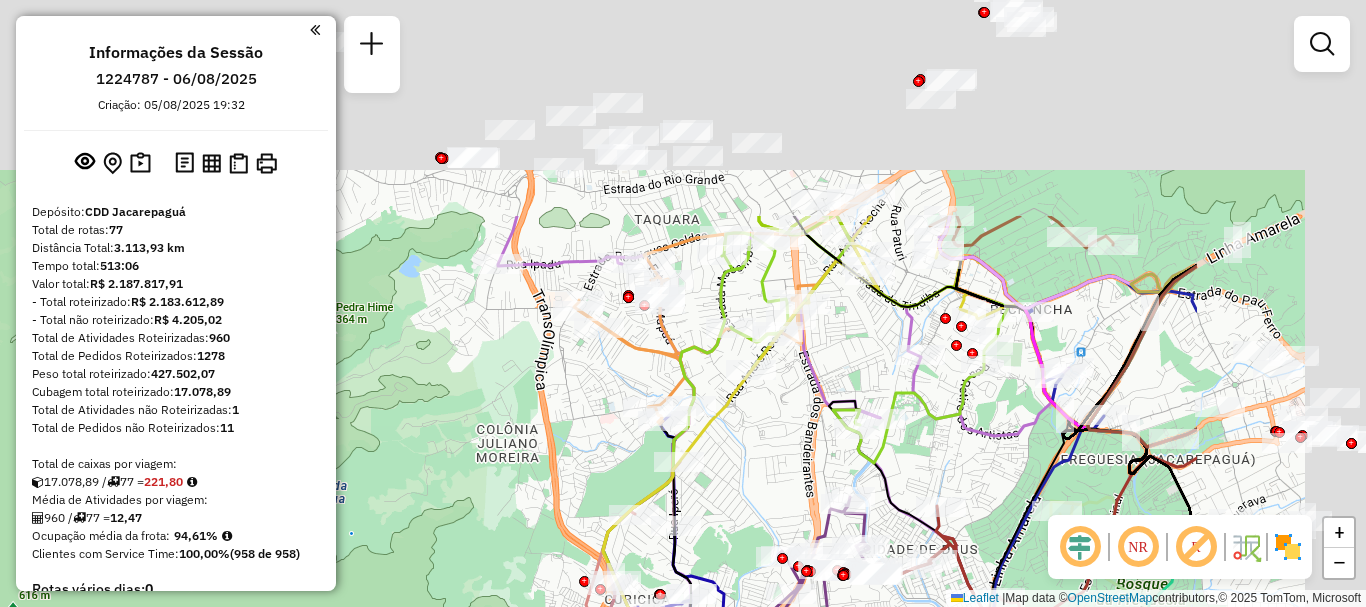drag, startPoint x: 1062, startPoint y: 203, endPoint x: 780, endPoint y: 441, distance: 369.0095 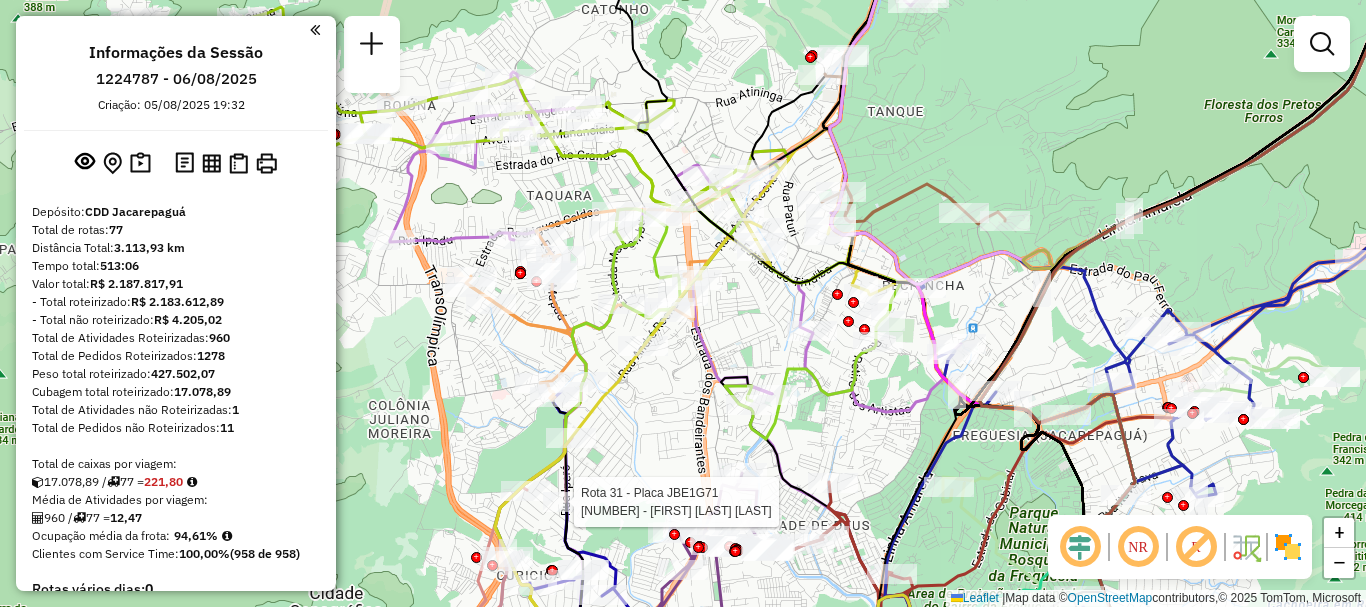 drag, startPoint x: 965, startPoint y: 441, endPoint x: 882, endPoint y: 402, distance: 91.706055 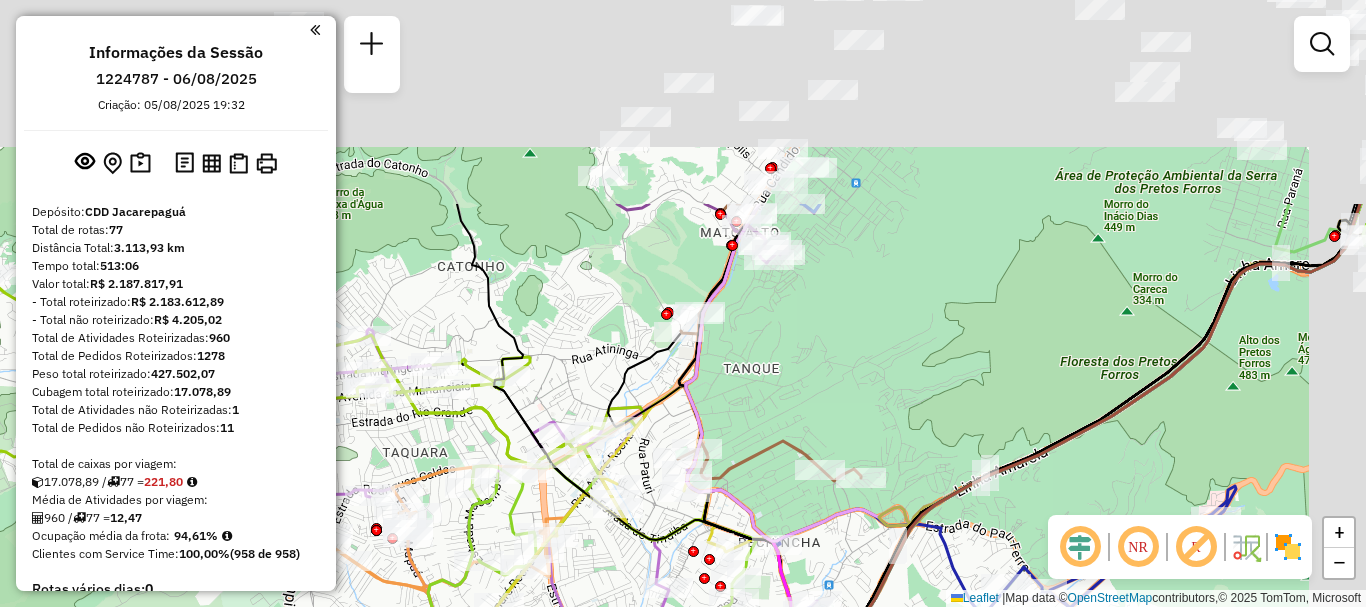 drag, startPoint x: 991, startPoint y: 111, endPoint x: 848, endPoint y: 363, distance: 289.74643 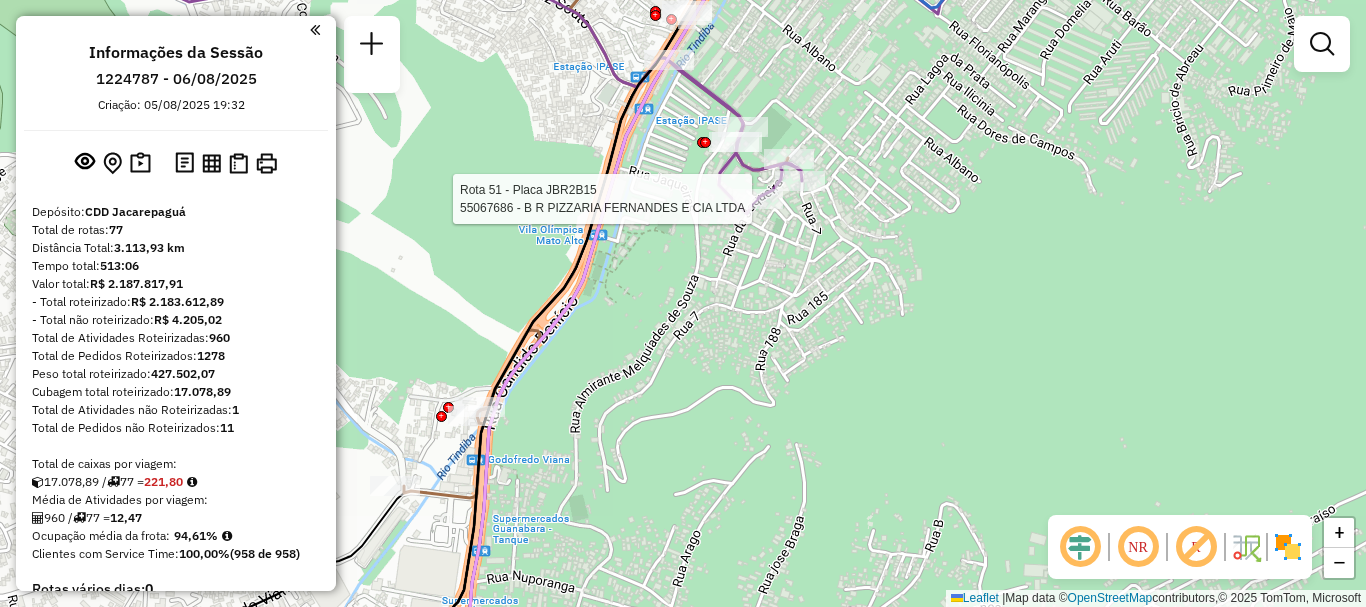 select on "**********" 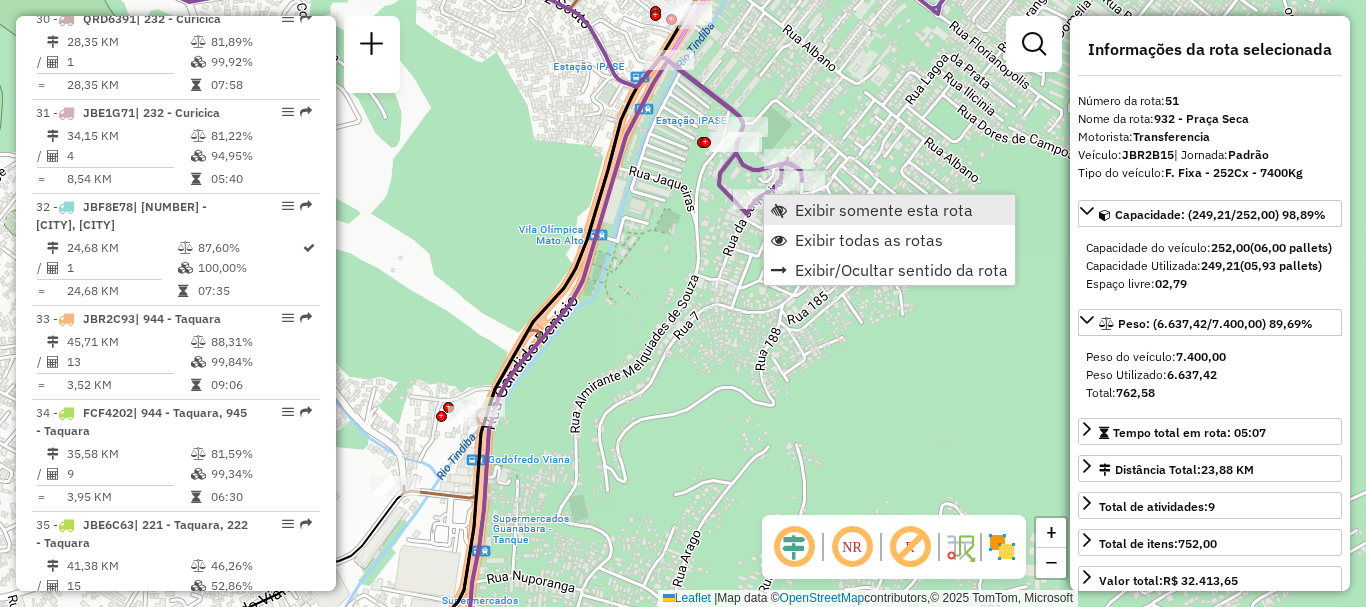 scroll, scrollTop: 6539, scrollLeft: 0, axis: vertical 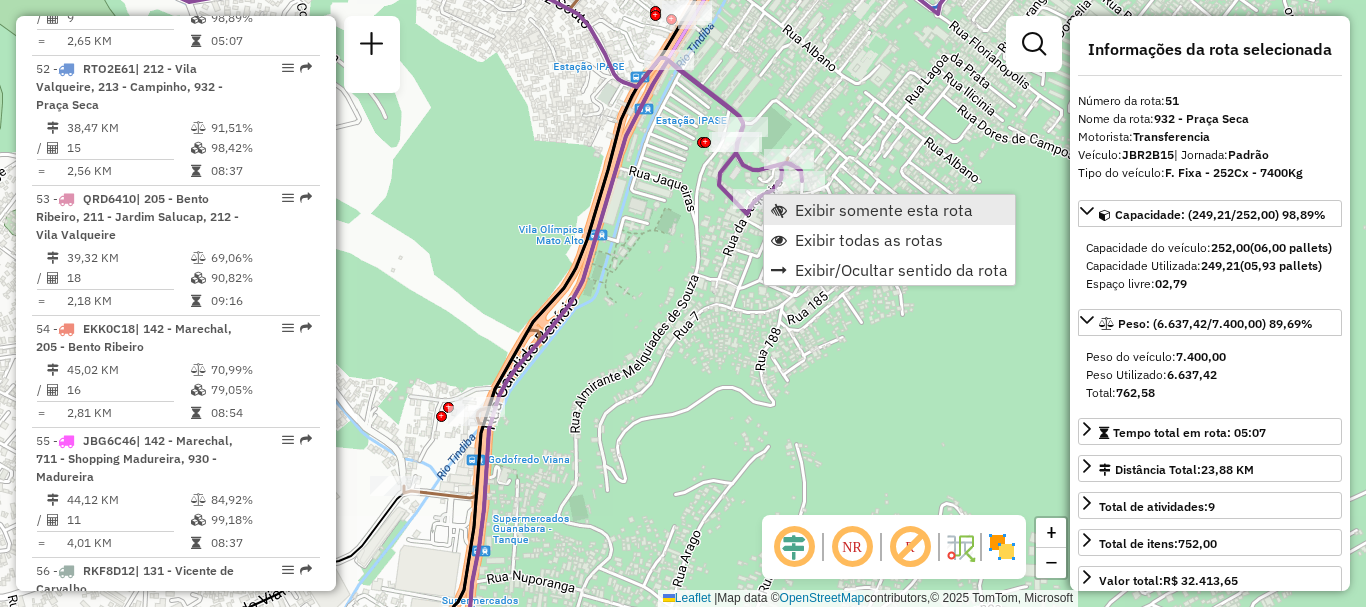click on "Exibir somente esta rota" at bounding box center [884, 210] 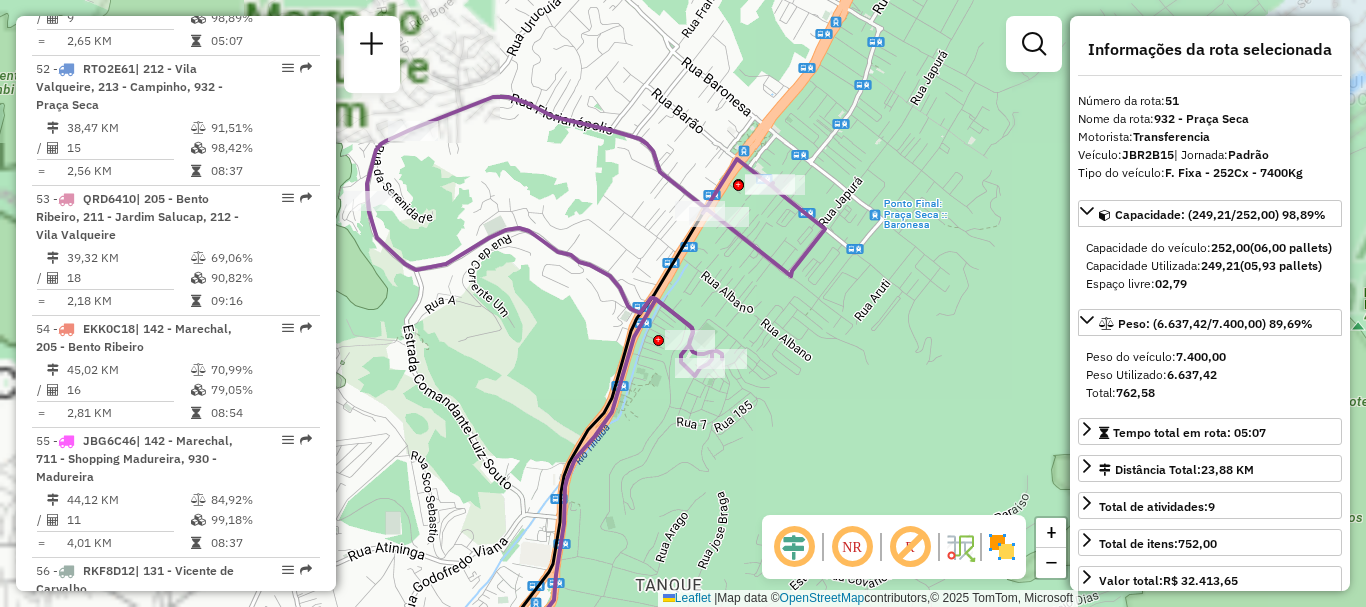 drag, startPoint x: 636, startPoint y: 142, endPoint x: 639, endPoint y: 225, distance: 83.0542 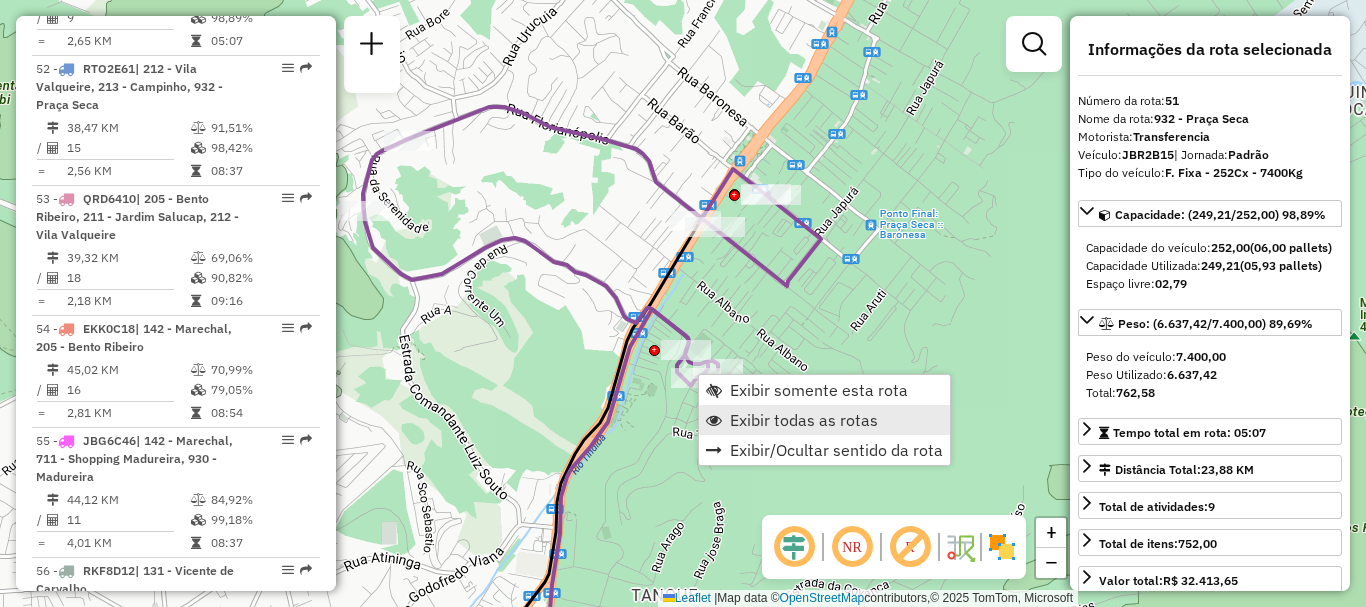 click on "Exibir todas as rotas" at bounding box center [804, 420] 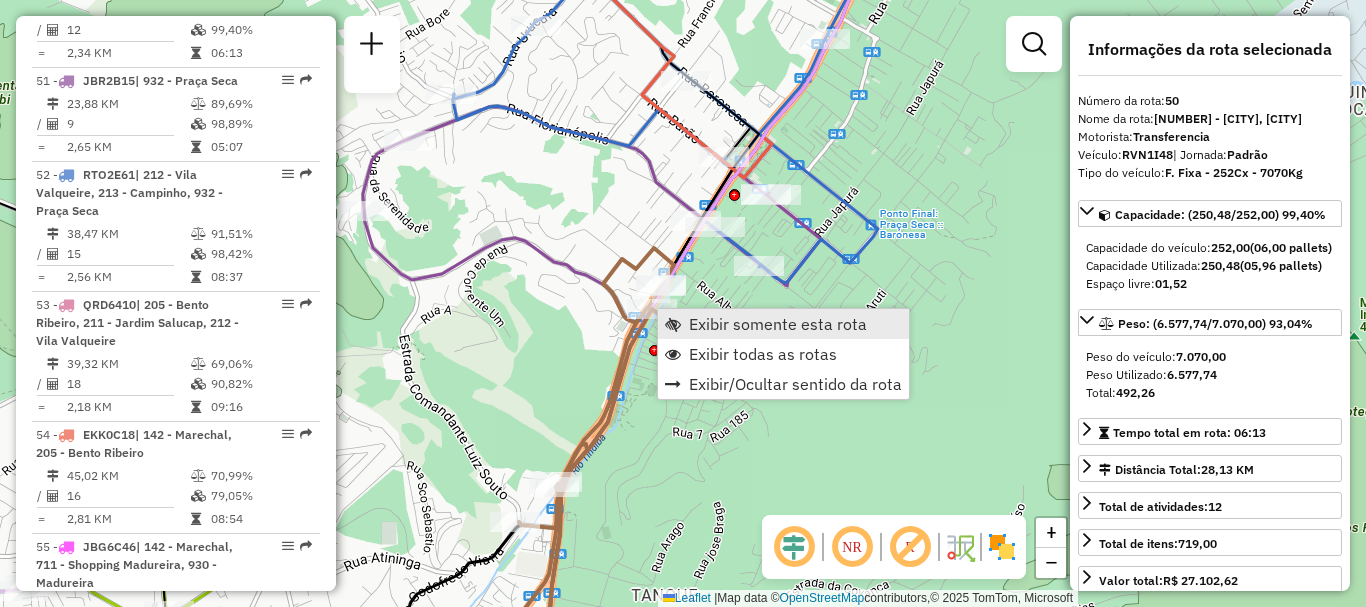 scroll, scrollTop: 6427, scrollLeft: 0, axis: vertical 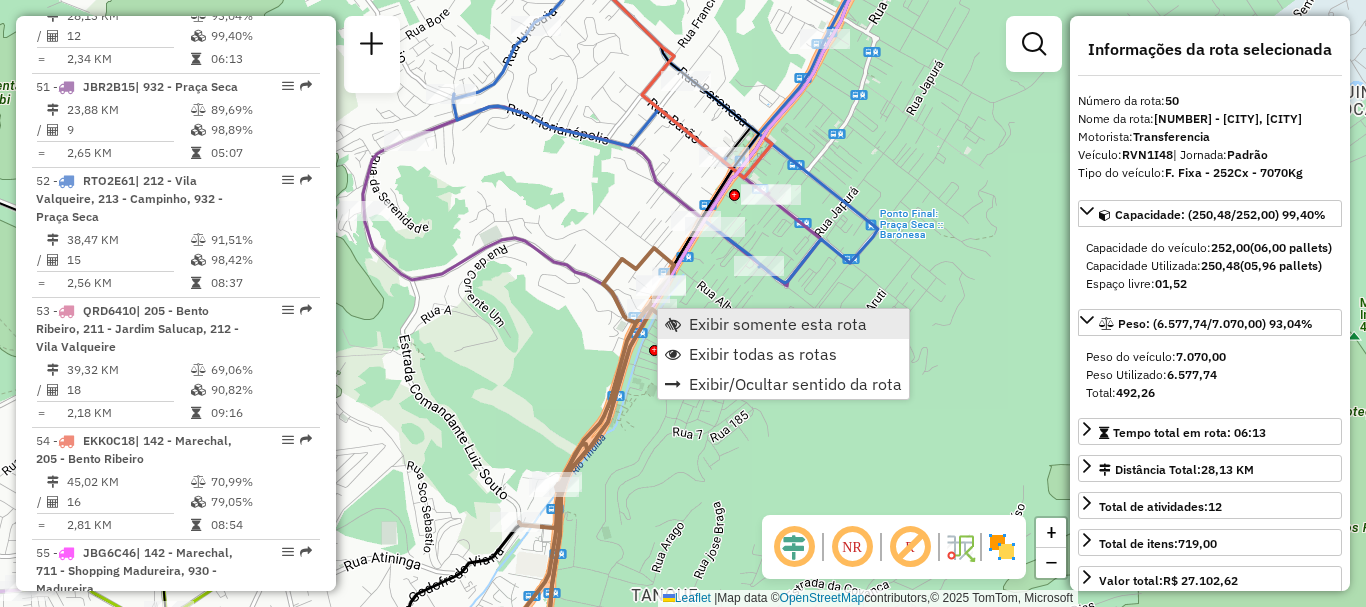 click on "Exibir somente esta rota" at bounding box center [778, 324] 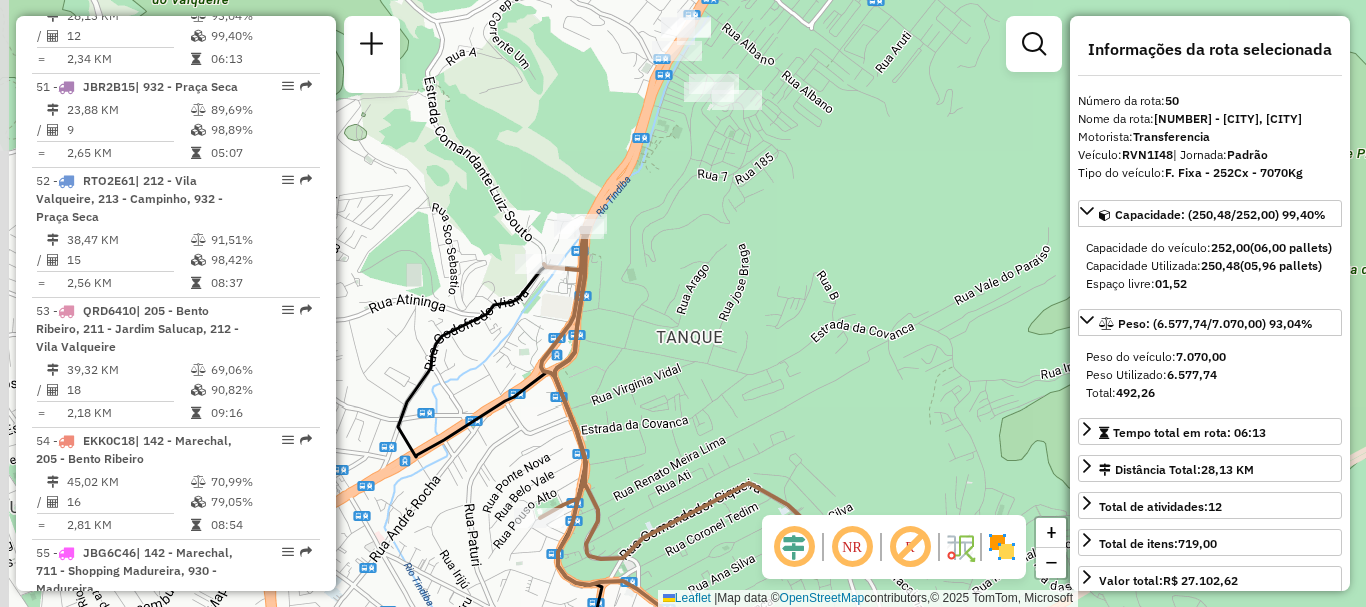 drag, startPoint x: 628, startPoint y: 113, endPoint x: 774, endPoint y: 400, distance: 322.00156 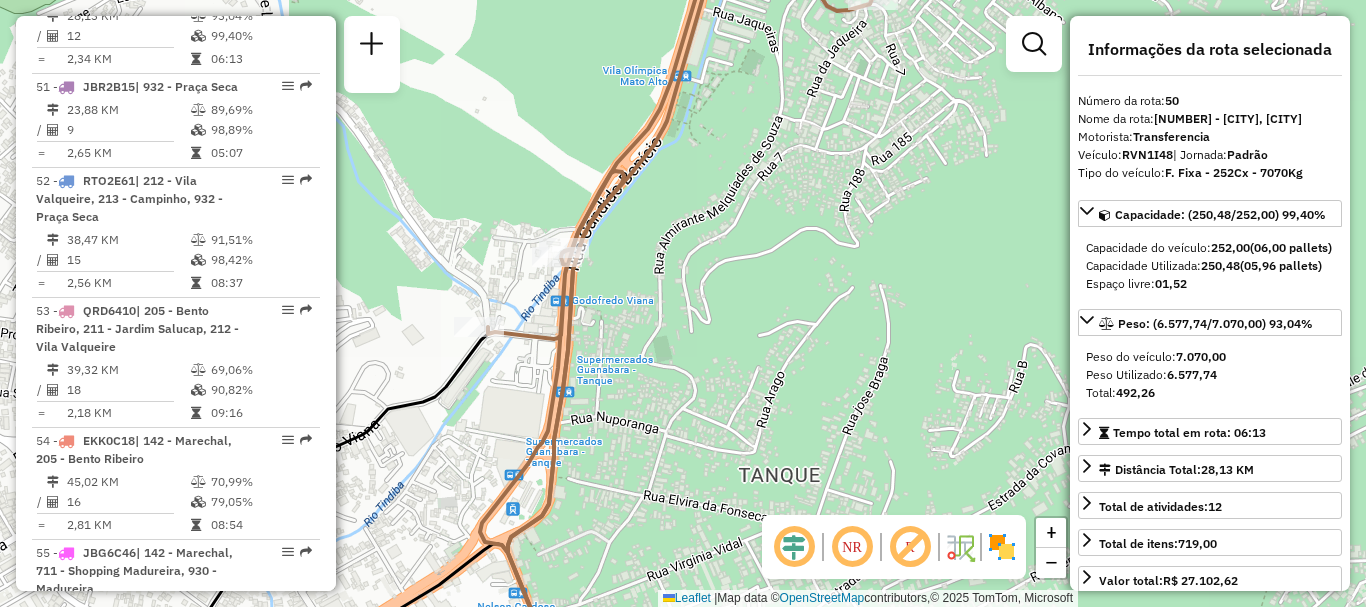 drag, startPoint x: 636, startPoint y: 246, endPoint x: 659, endPoint y: 304, distance: 62.39391 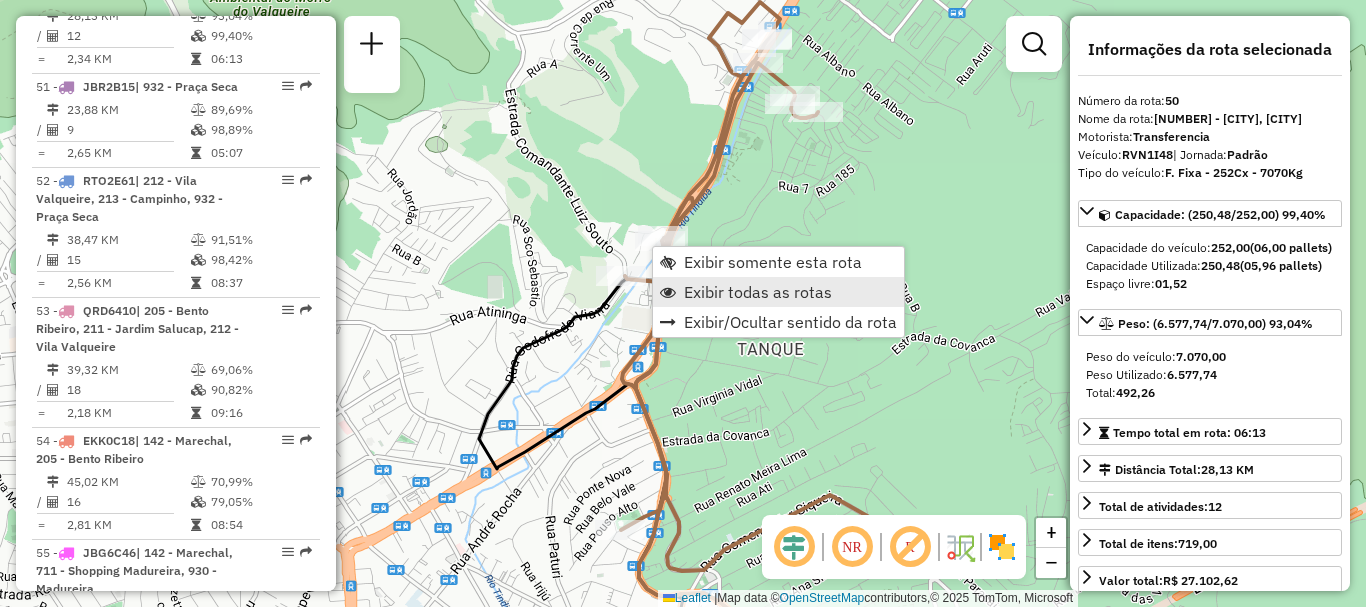 click on "Exibir todas as rotas" at bounding box center (758, 292) 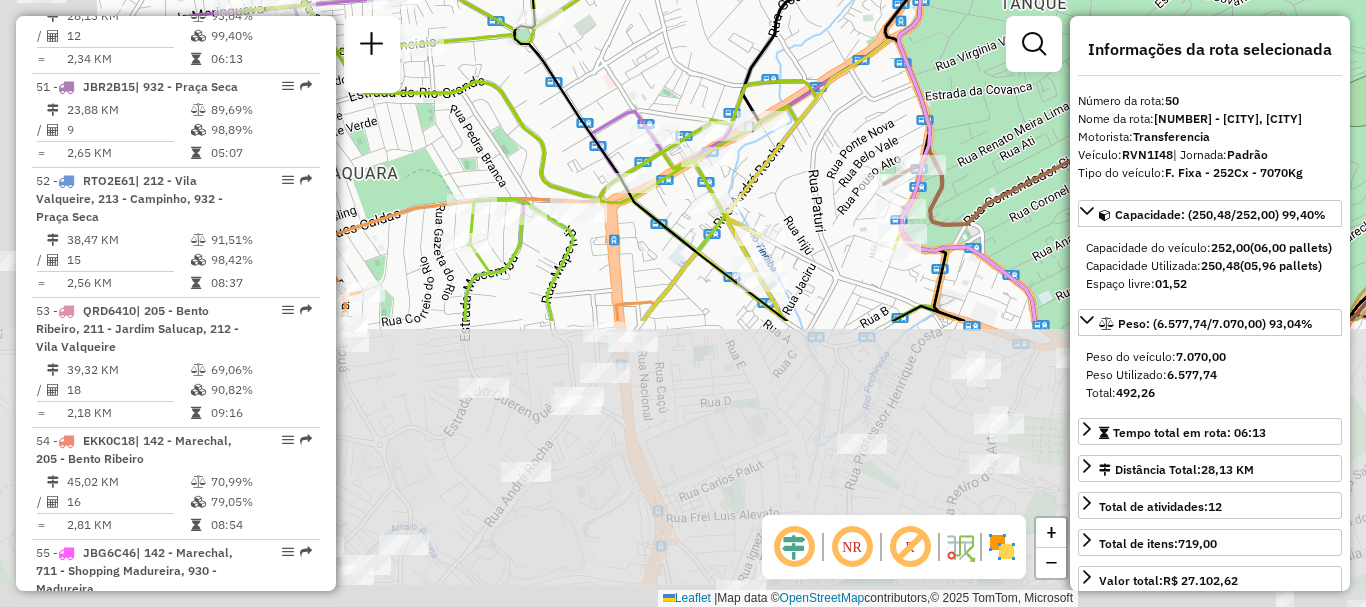 drag, startPoint x: 633, startPoint y: 448, endPoint x: 890, endPoint y: 127, distance: 411.20554 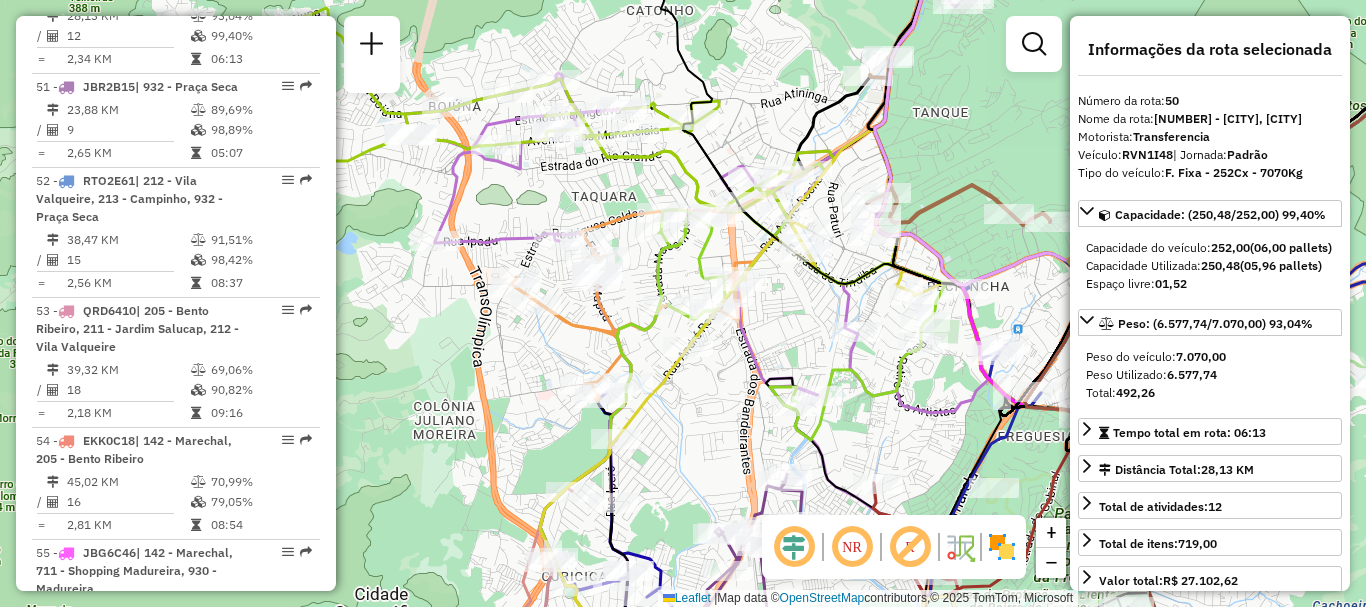 drag, startPoint x: 524, startPoint y: 321, endPoint x: 622, endPoint y: 306, distance: 99.14131 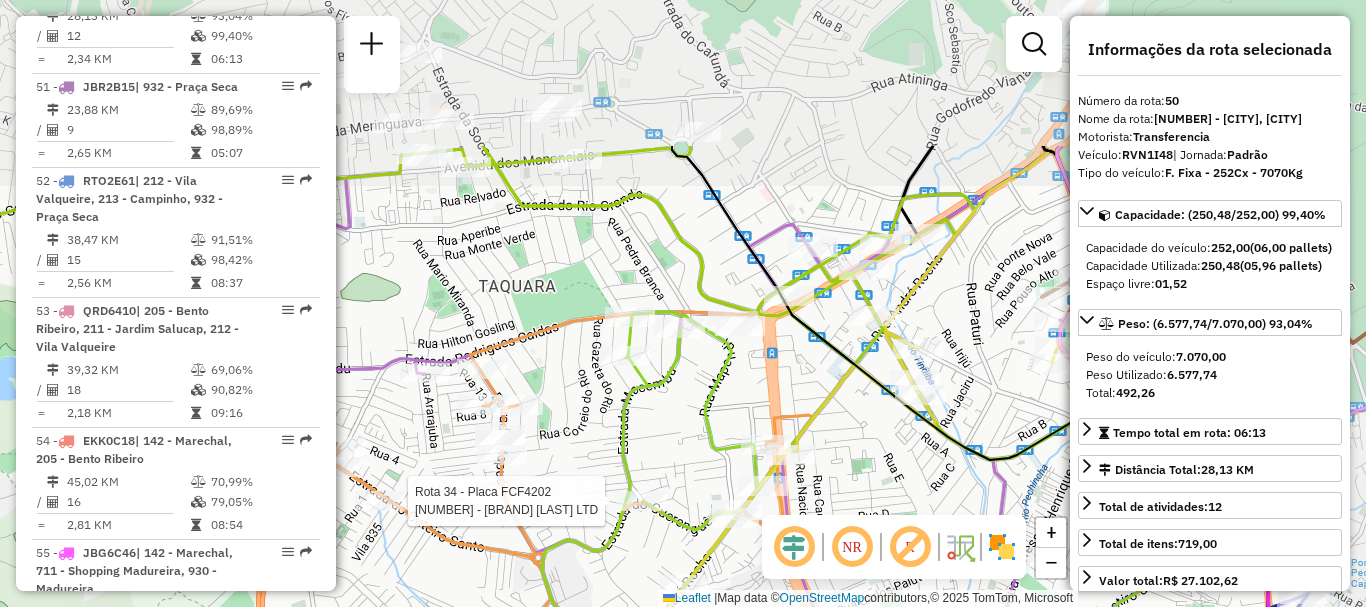 drag, startPoint x: 627, startPoint y: 357, endPoint x: 497, endPoint y: 564, distance: 244.43608 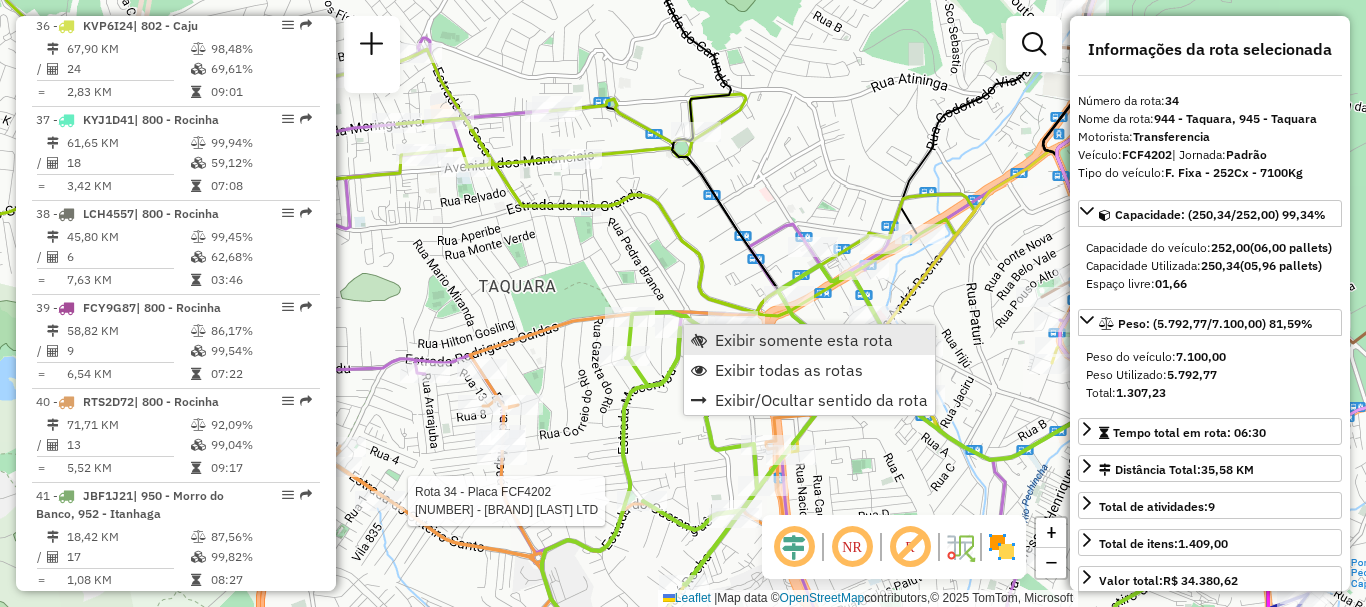 scroll, scrollTop: 4689, scrollLeft: 0, axis: vertical 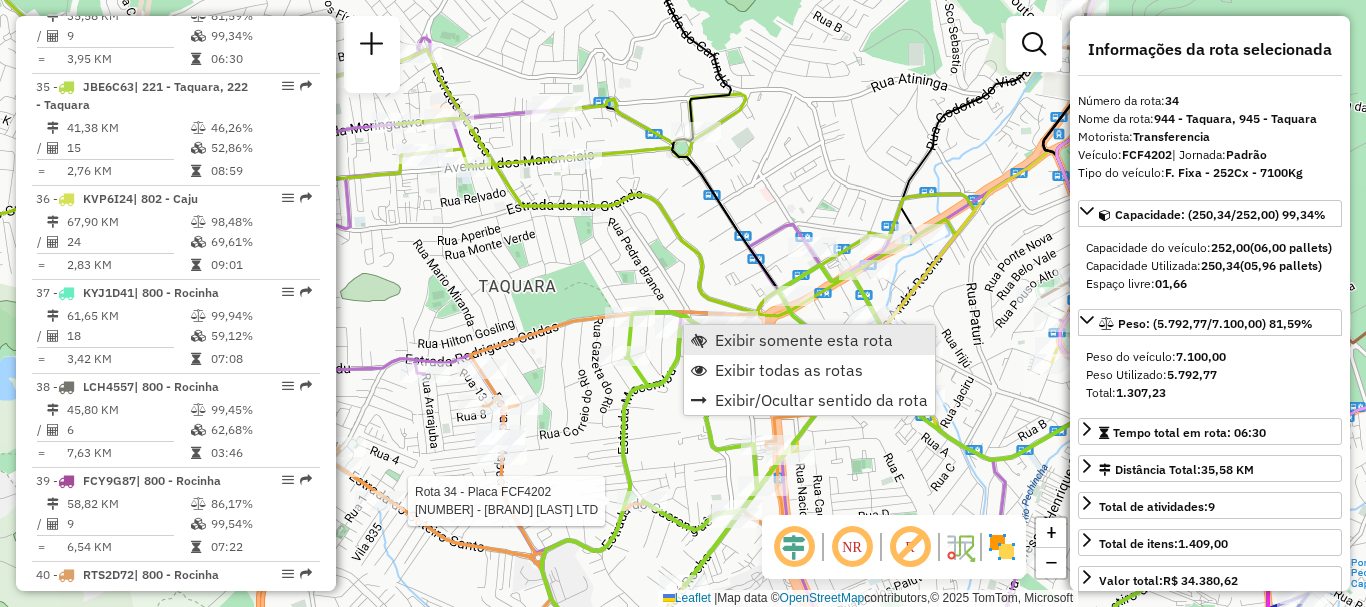 click on "Exibir somente esta rota" at bounding box center (804, 340) 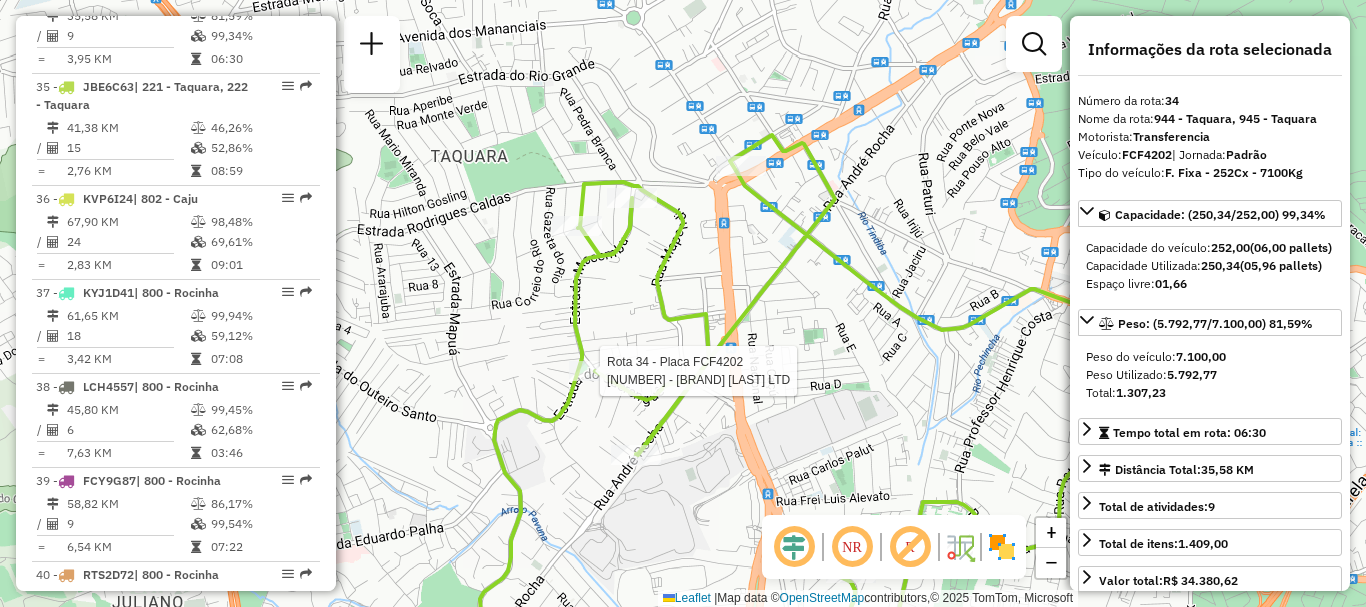 drag, startPoint x: 669, startPoint y: 183, endPoint x: 714, endPoint y: 282, distance: 108.74741 